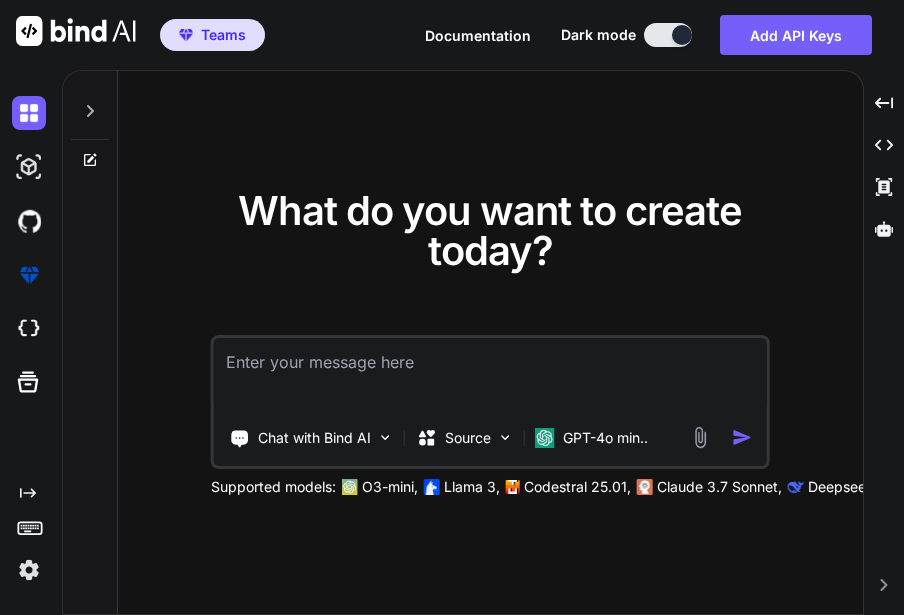 scroll, scrollTop: 0, scrollLeft: 0, axis: both 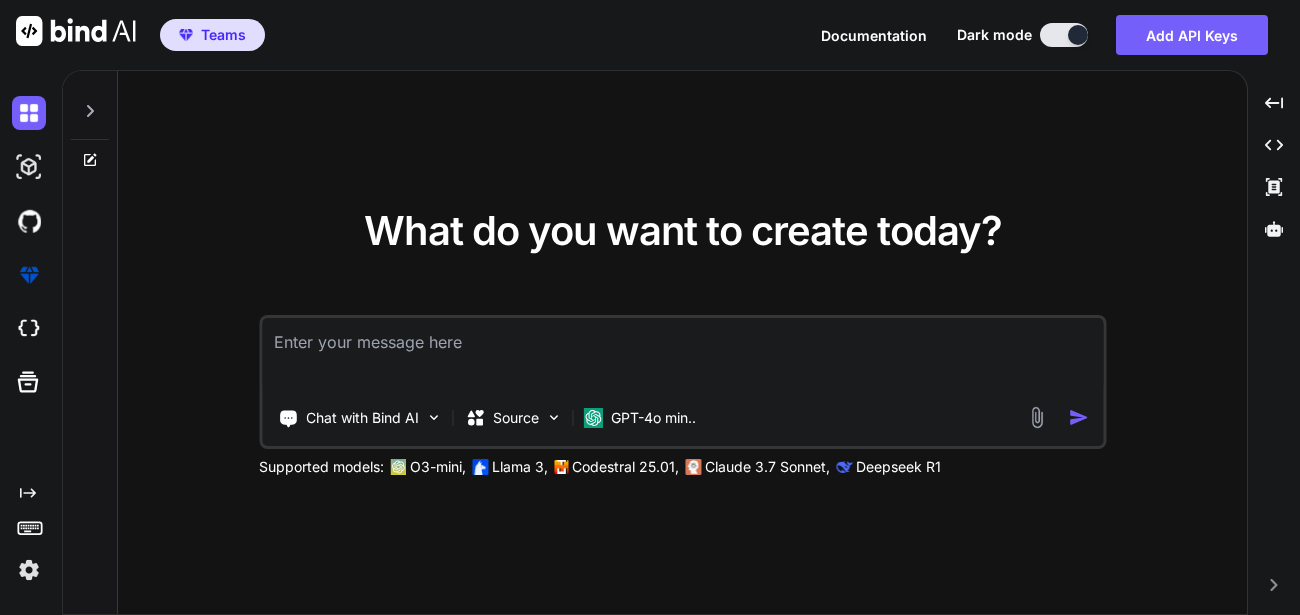 click at bounding box center [29, 570] 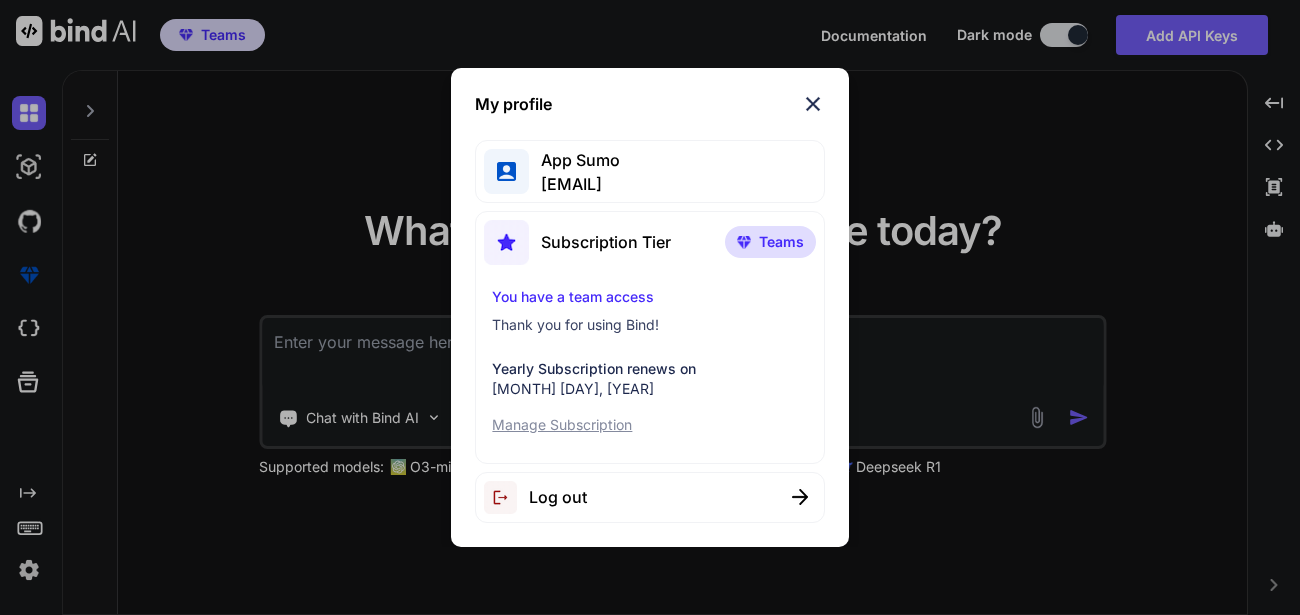 click on "Log out" at bounding box center (558, 497) 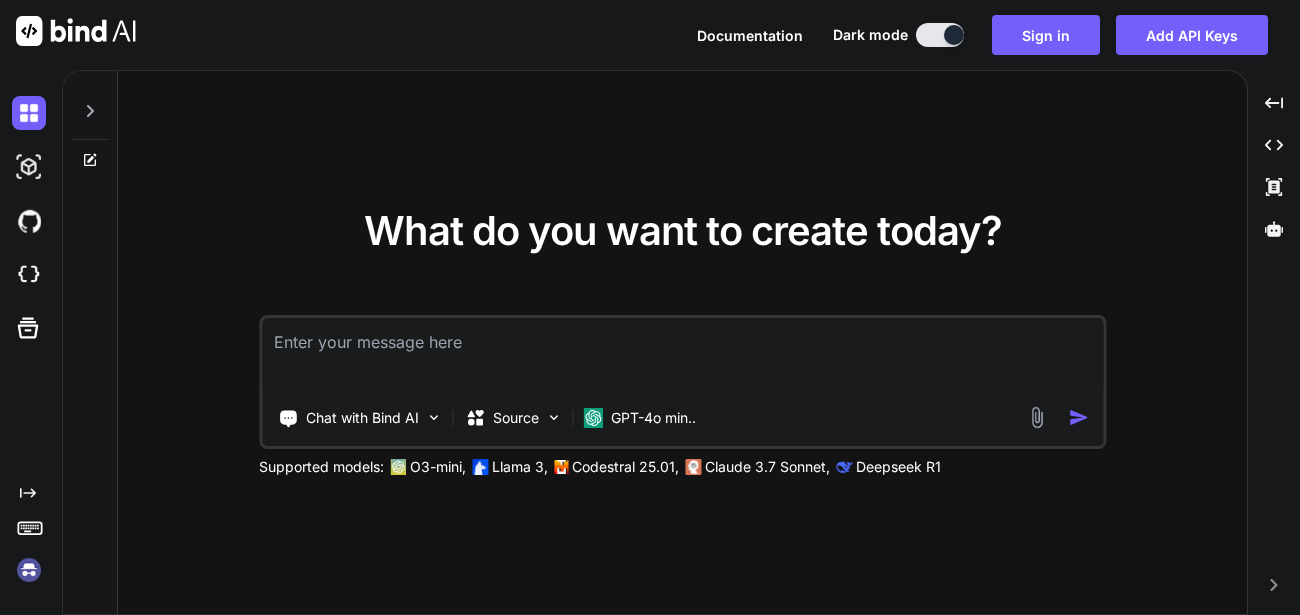 click at bounding box center [29, 570] 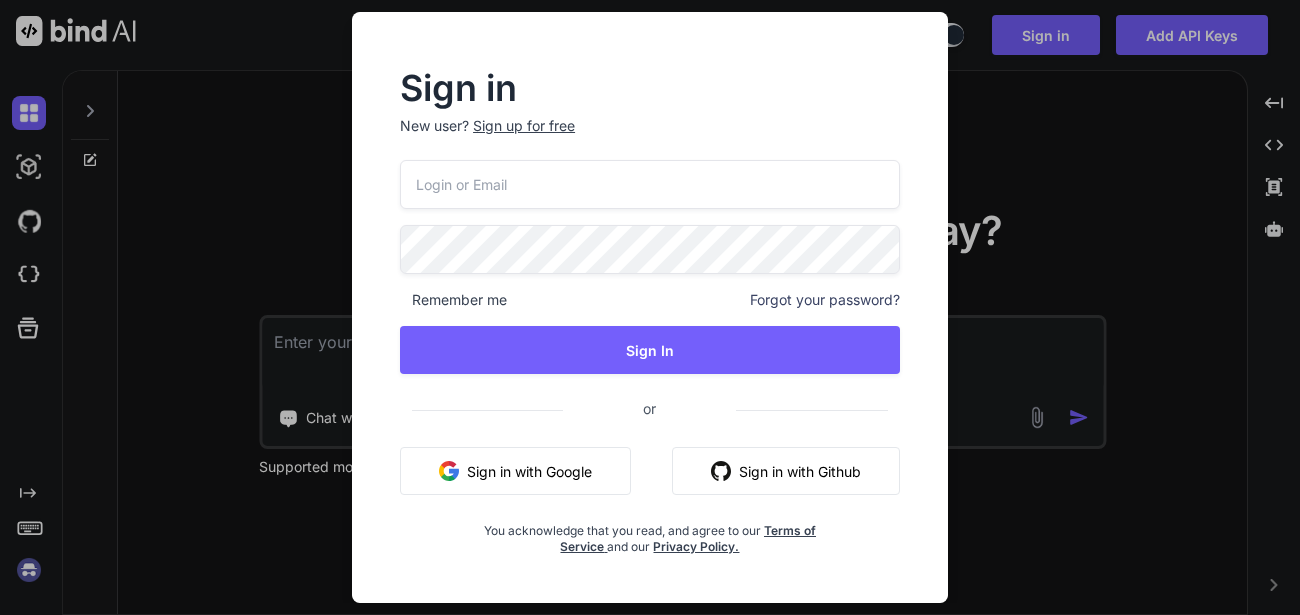 click at bounding box center [650, 184] 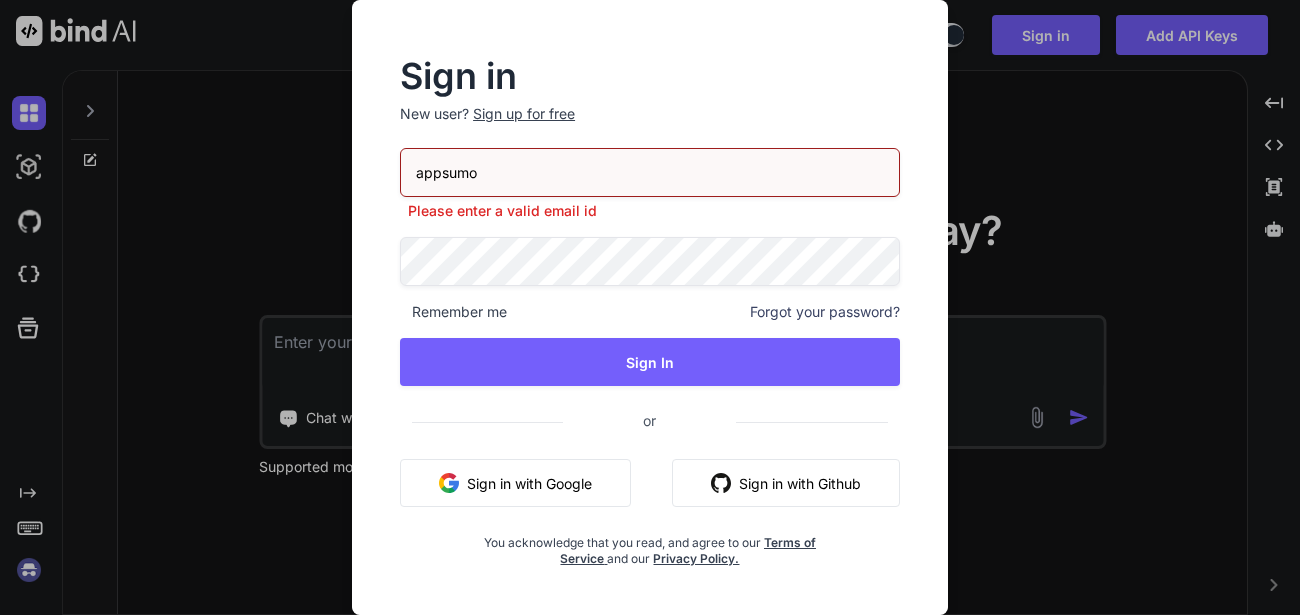 paste on "_5@yopmail.com/Appsumo@123" 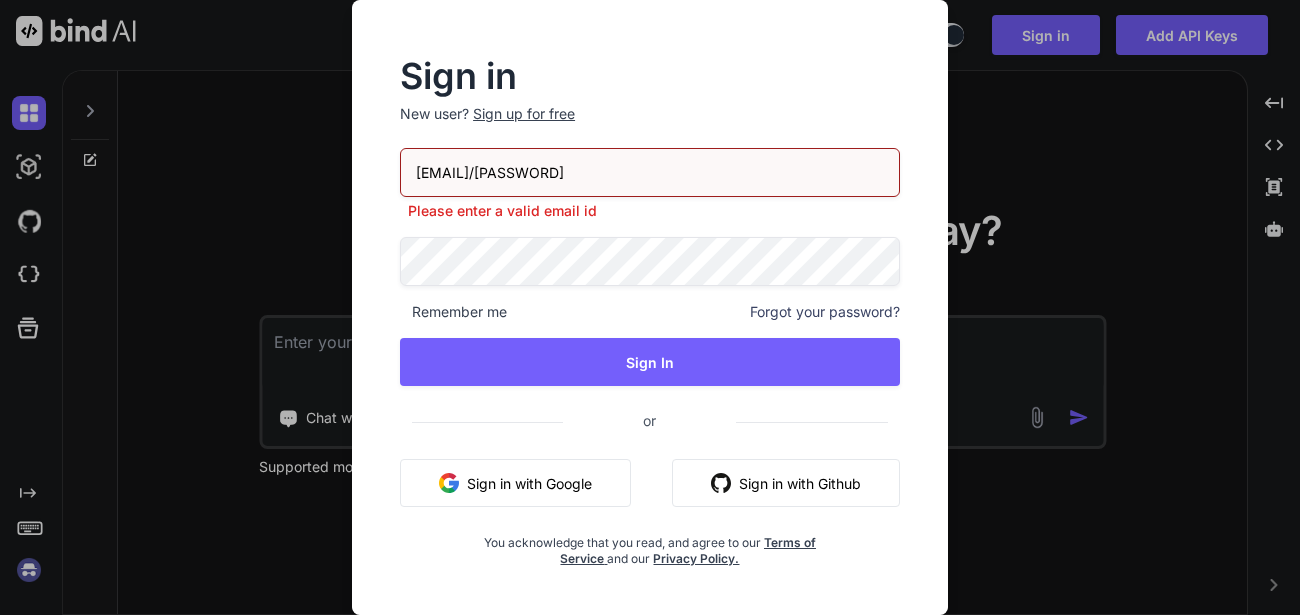 drag, startPoint x: 709, startPoint y: 174, endPoint x: 595, endPoint y: 173, distance: 114.00439 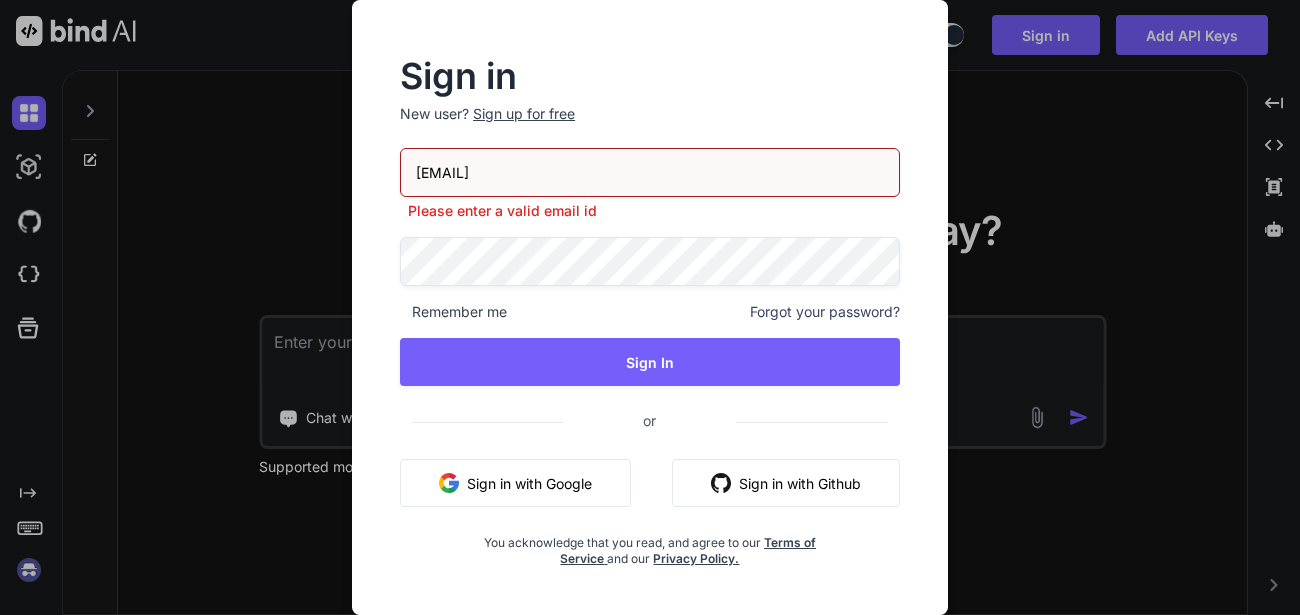 type on "[EMAIL]" 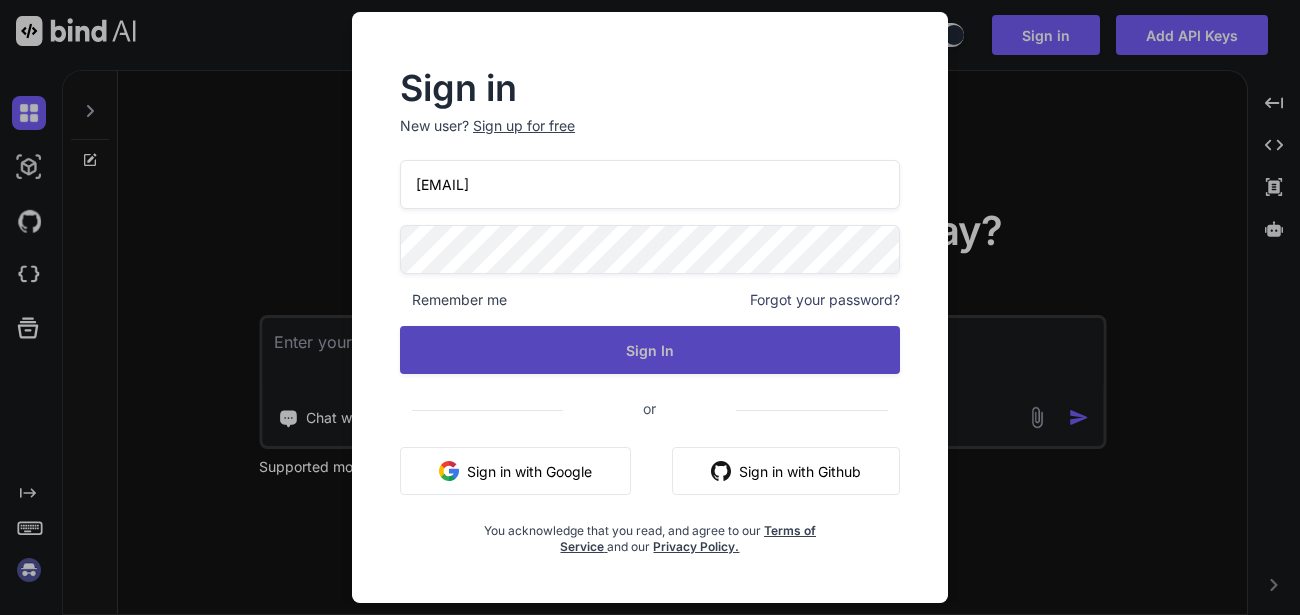click on "Sign In" at bounding box center (650, 350) 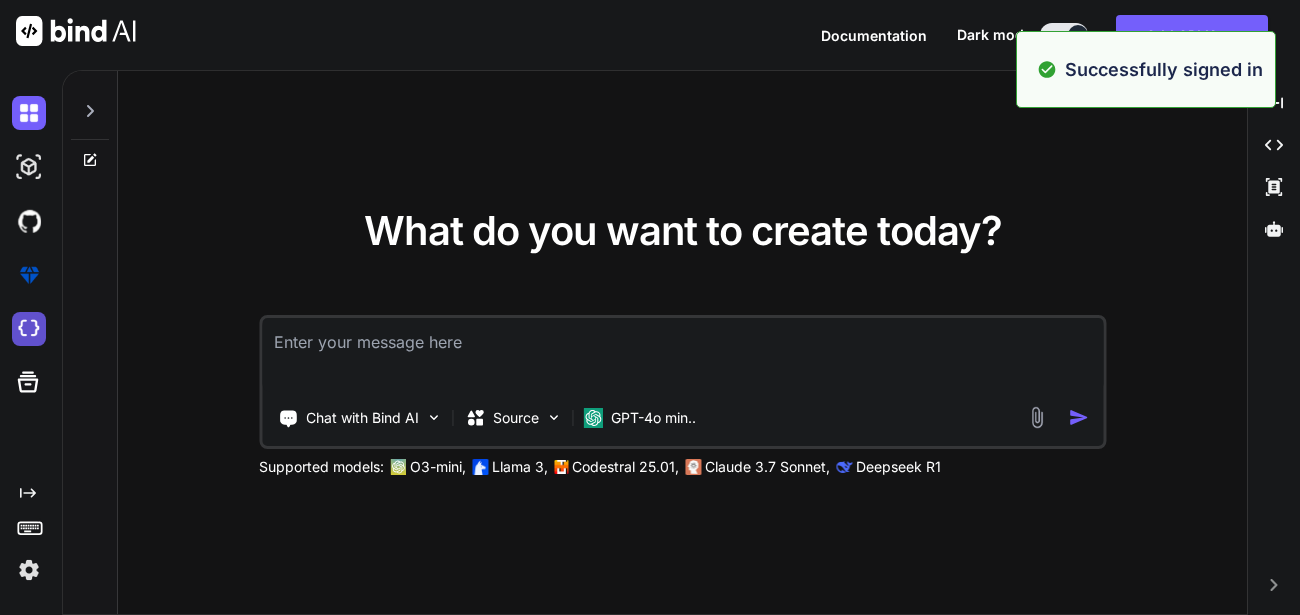 click at bounding box center [29, 329] 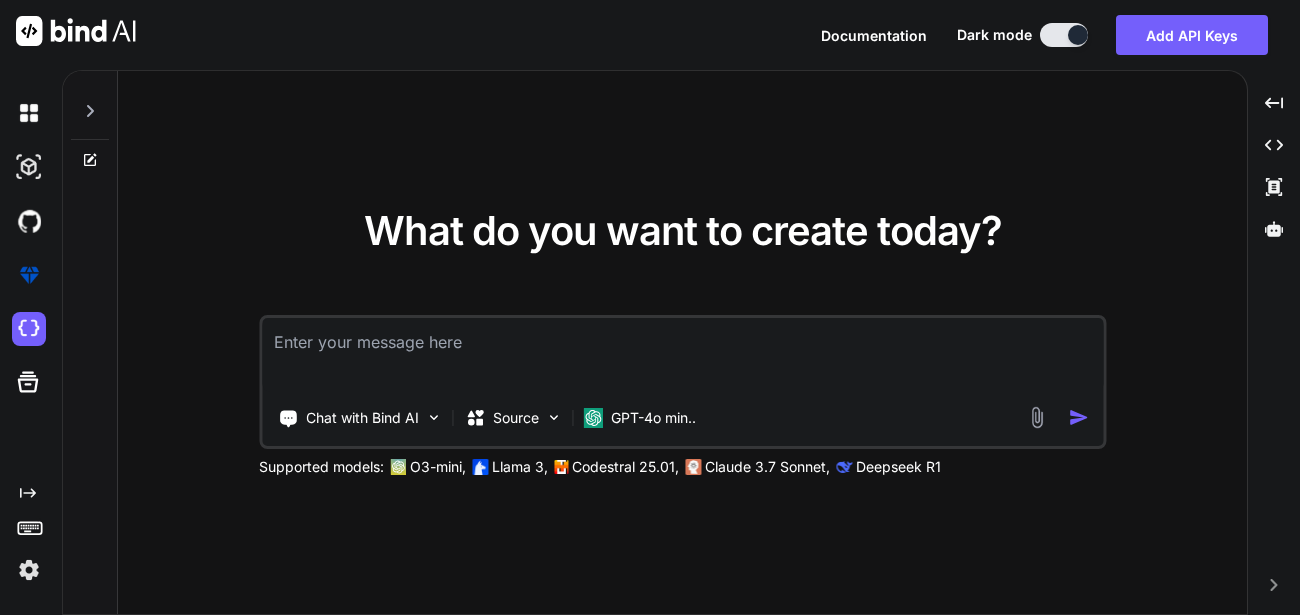 click at bounding box center [29, 570] 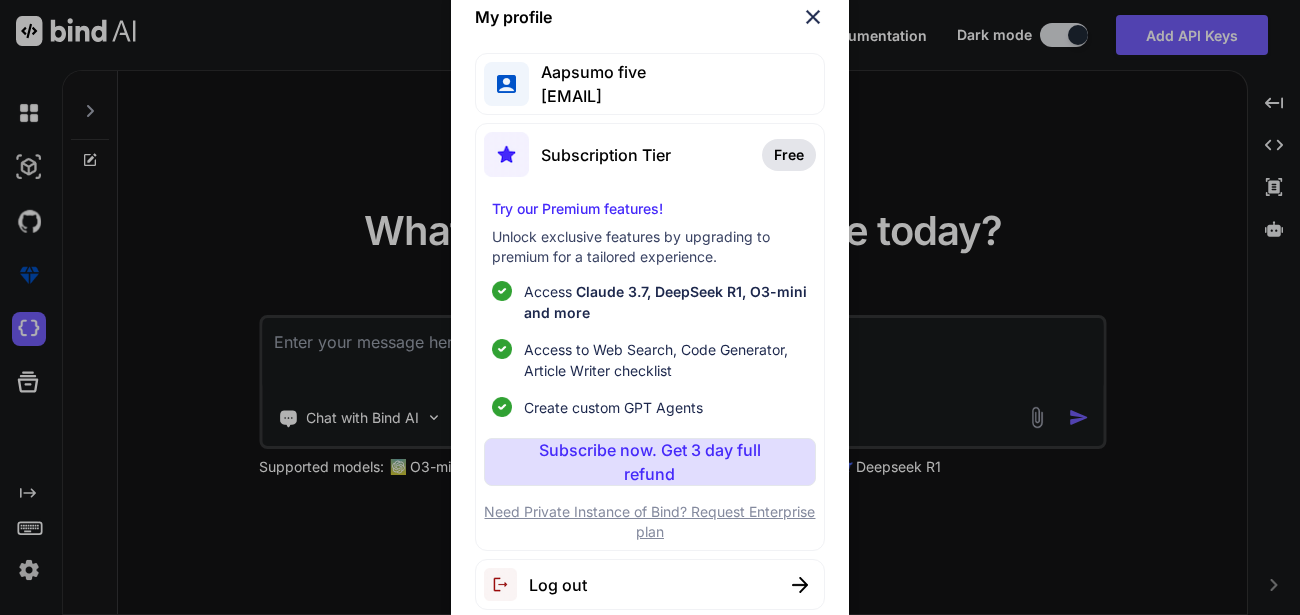 click at bounding box center [813, 17] 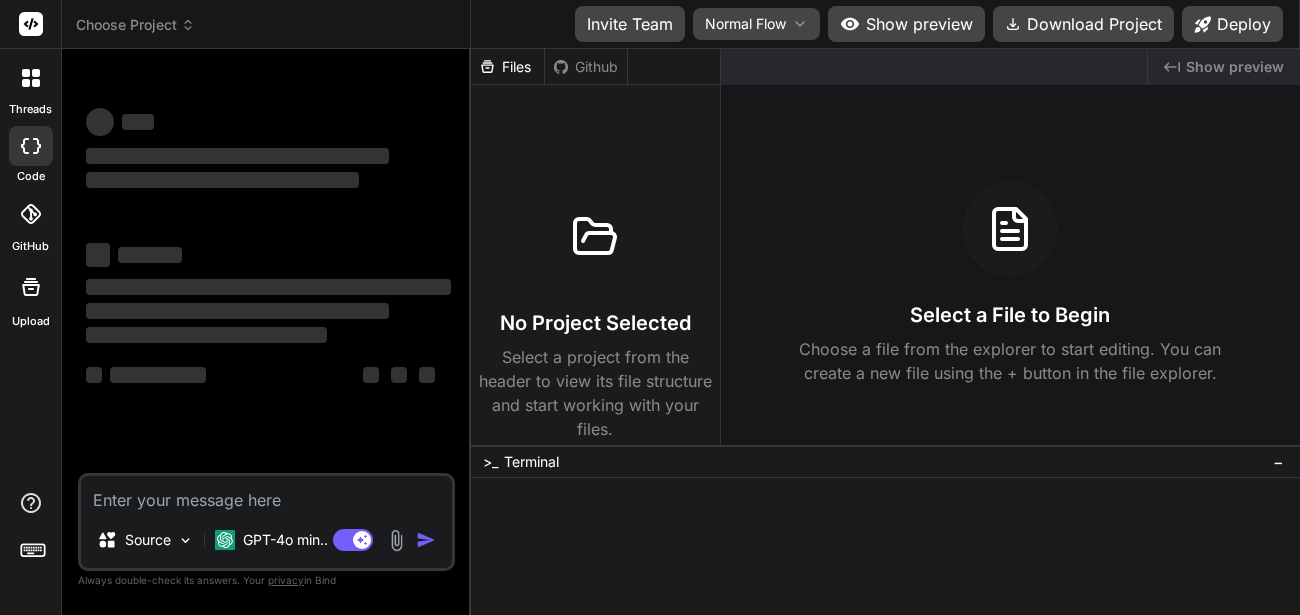scroll, scrollTop: 0, scrollLeft: 0, axis: both 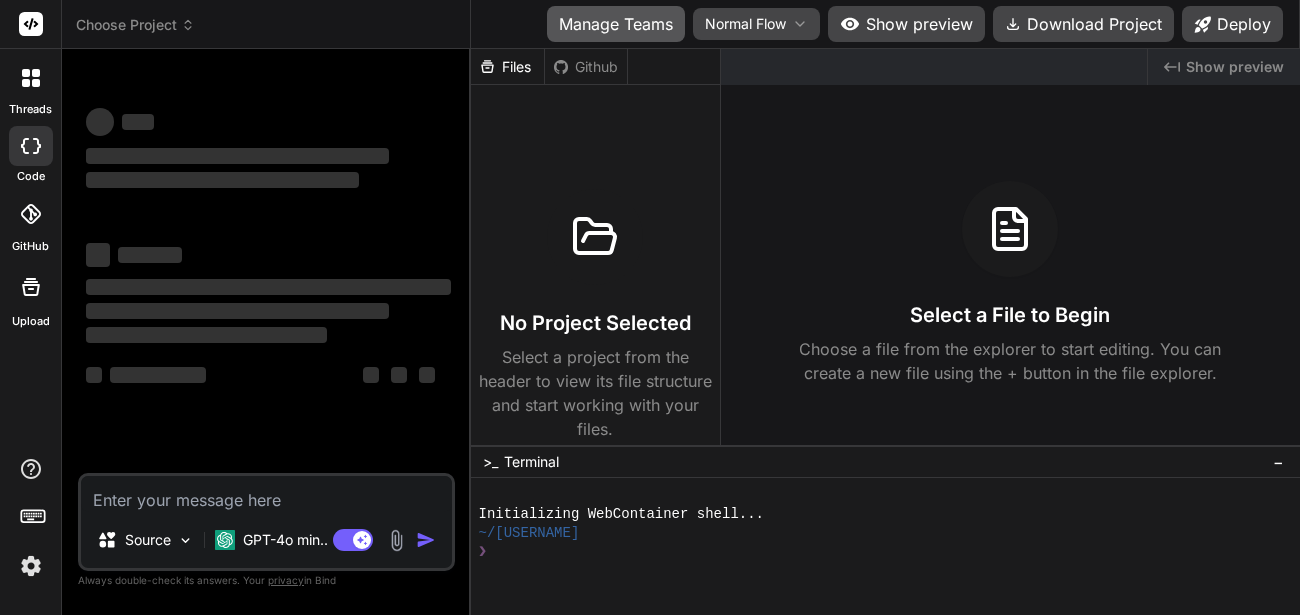 type on "x" 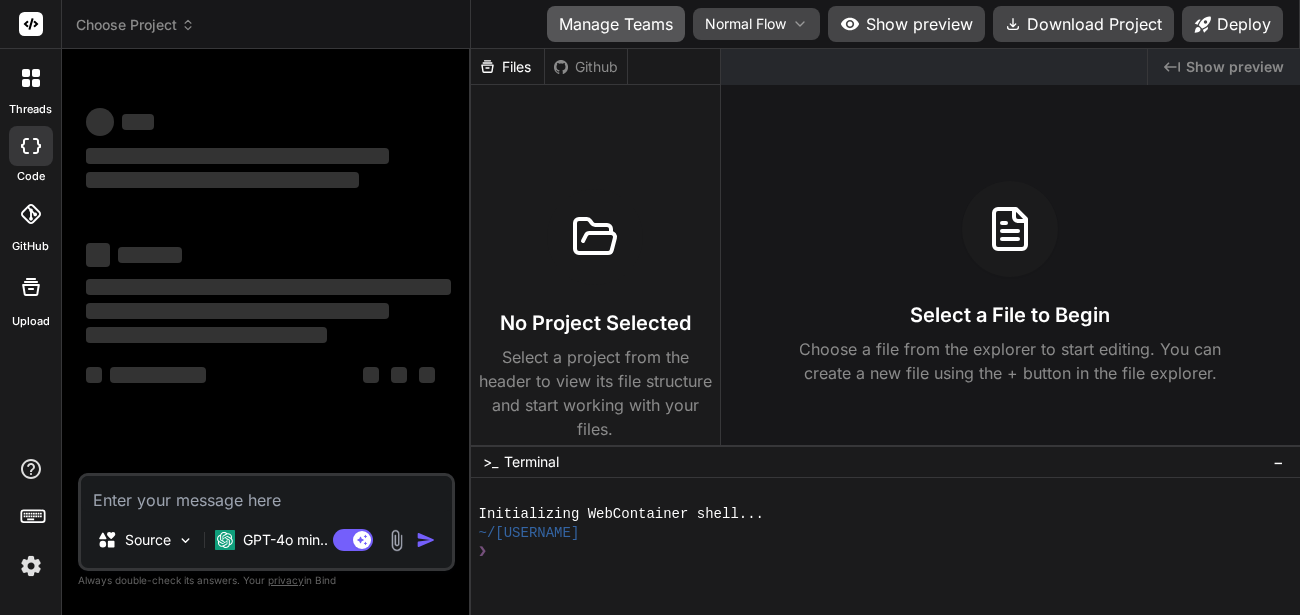 click on "Manage Teams" at bounding box center (616, 24) 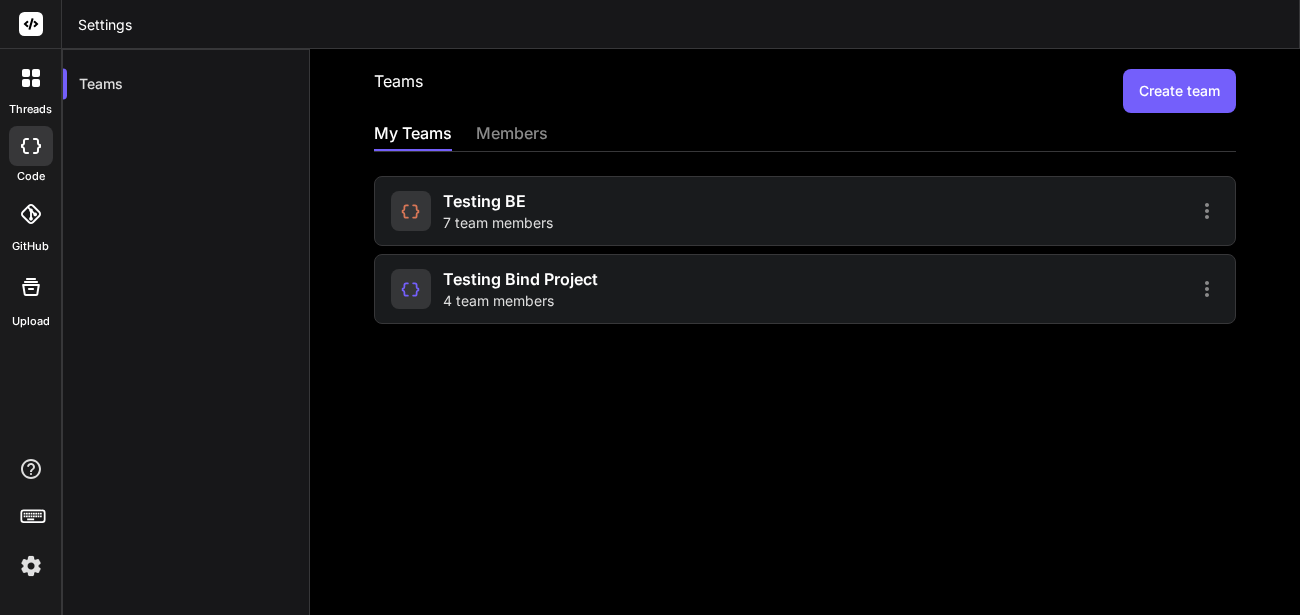 click on "Create team" at bounding box center (1179, 91) 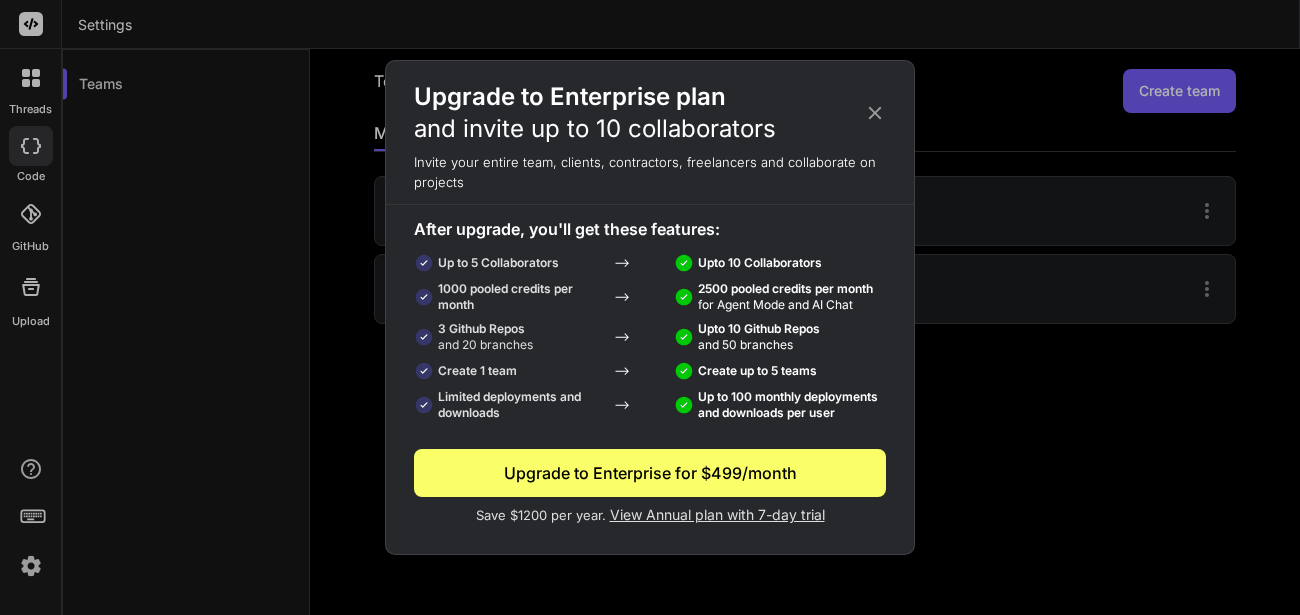 click on "Upgrade to Enterprise for $499/month" at bounding box center (650, 473) 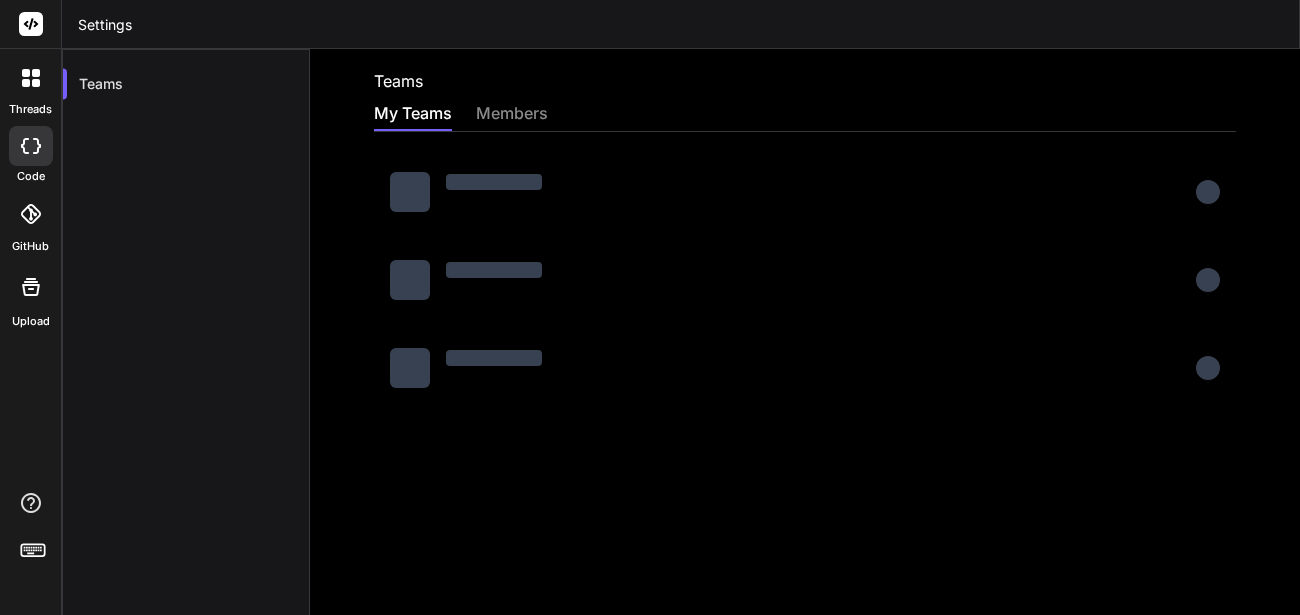 scroll, scrollTop: 0, scrollLeft: 0, axis: both 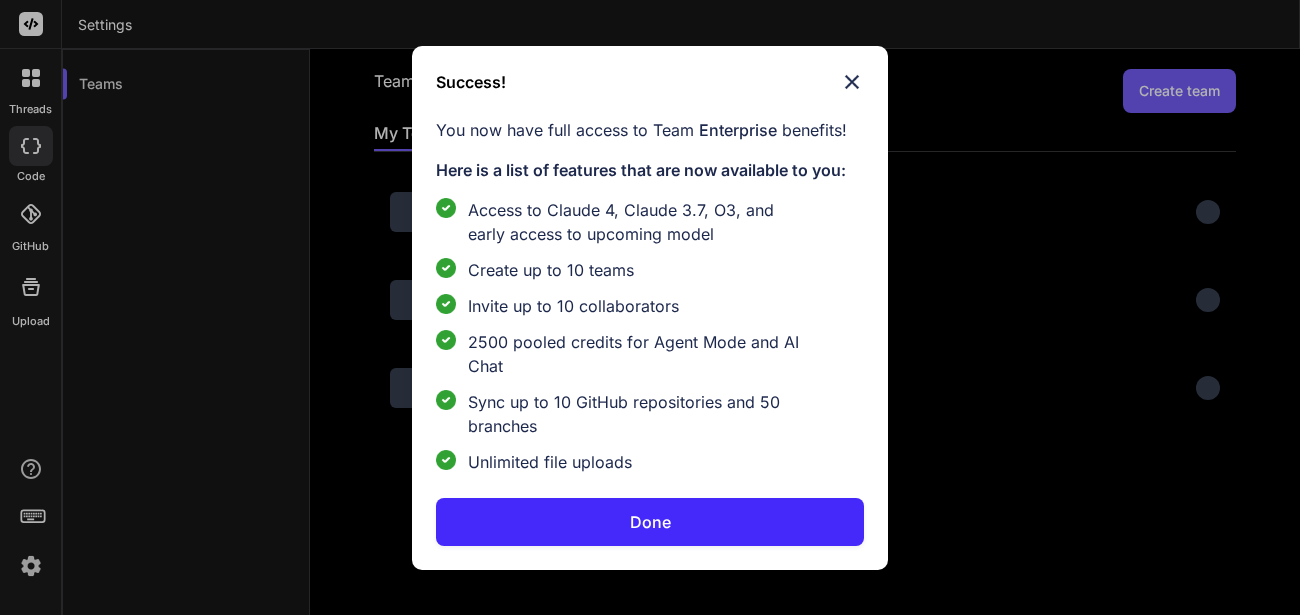 click on "Done" at bounding box center (650, 522) 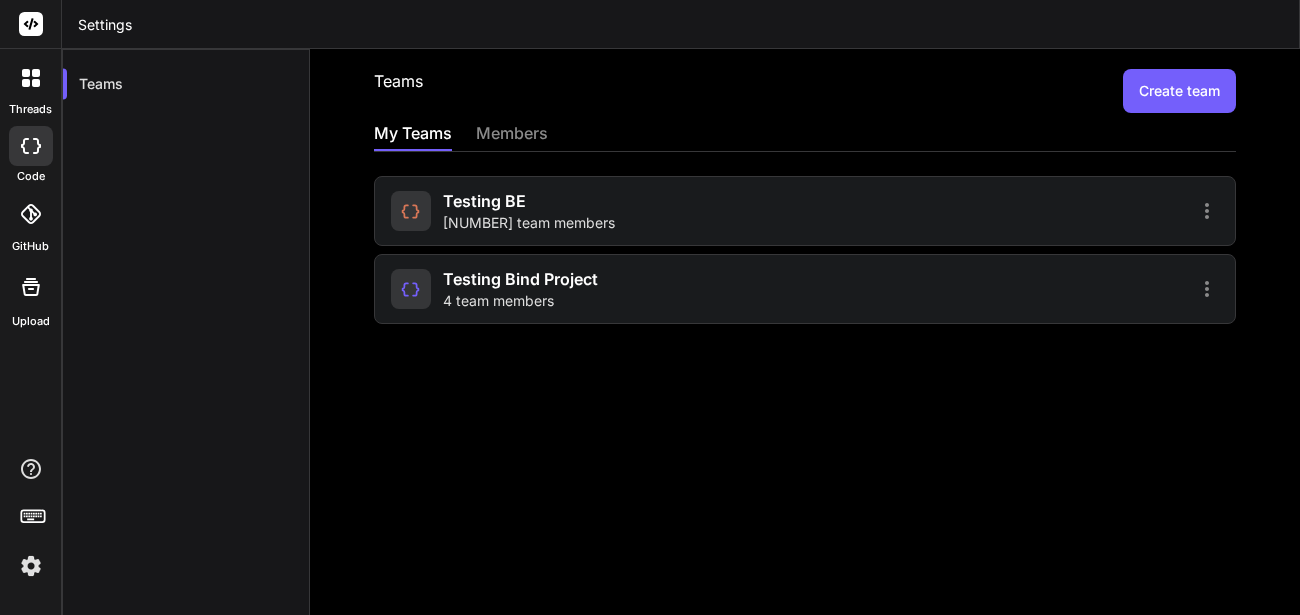 click on "Teams Create team My Teams members Testing BE 7 team members Testing Bind Project 4 team members" at bounding box center [805, 356] 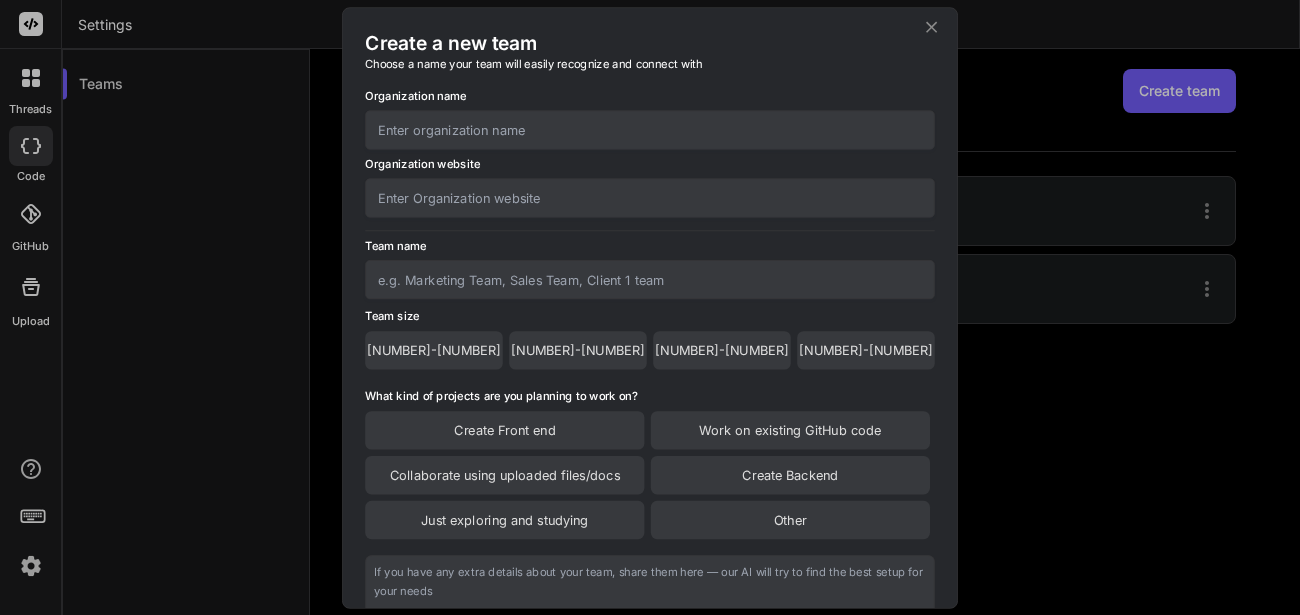 click on "Create a new team" at bounding box center [650, 43] 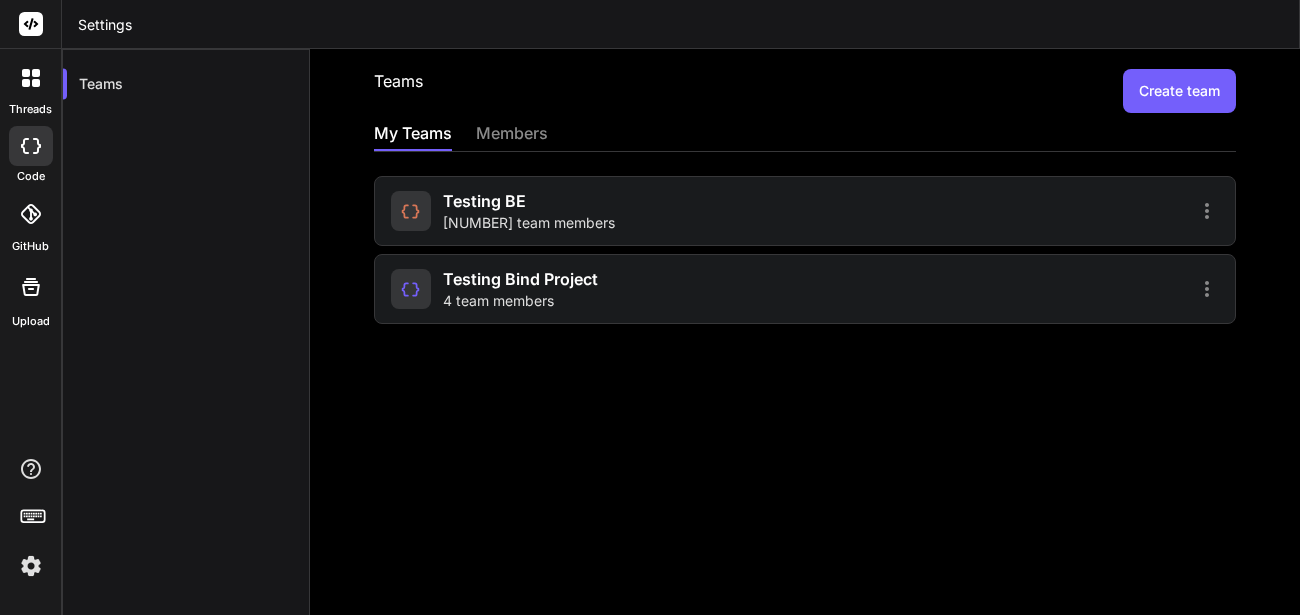 click on "Settings" at bounding box center [681, 24] 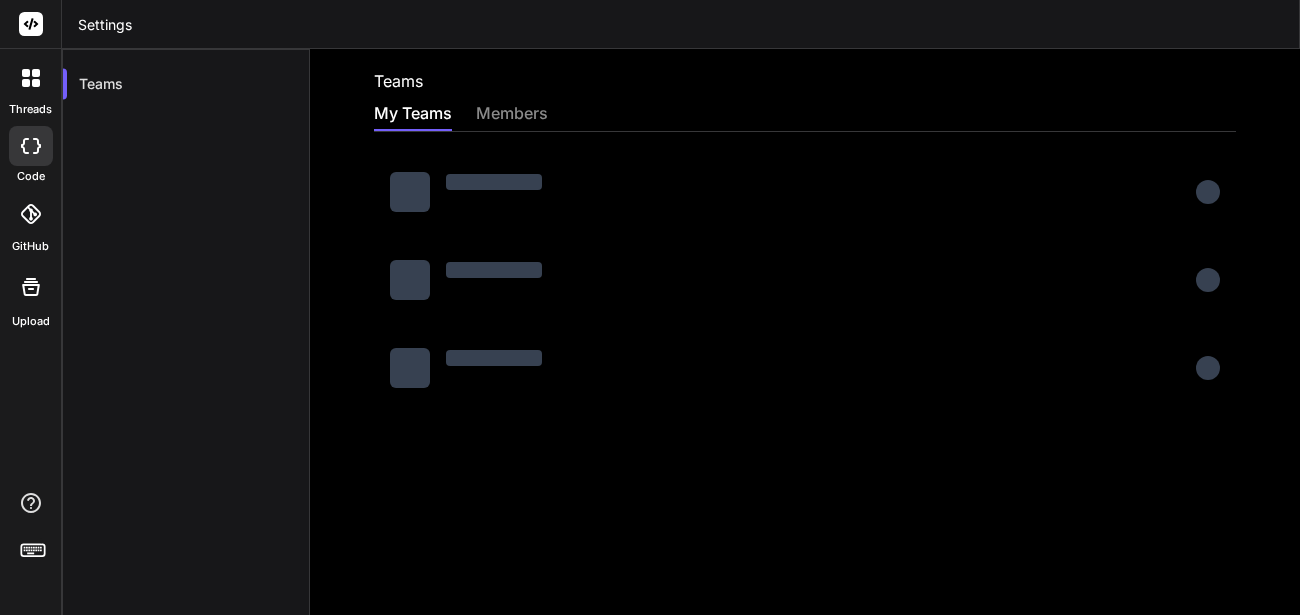 scroll, scrollTop: 0, scrollLeft: 0, axis: both 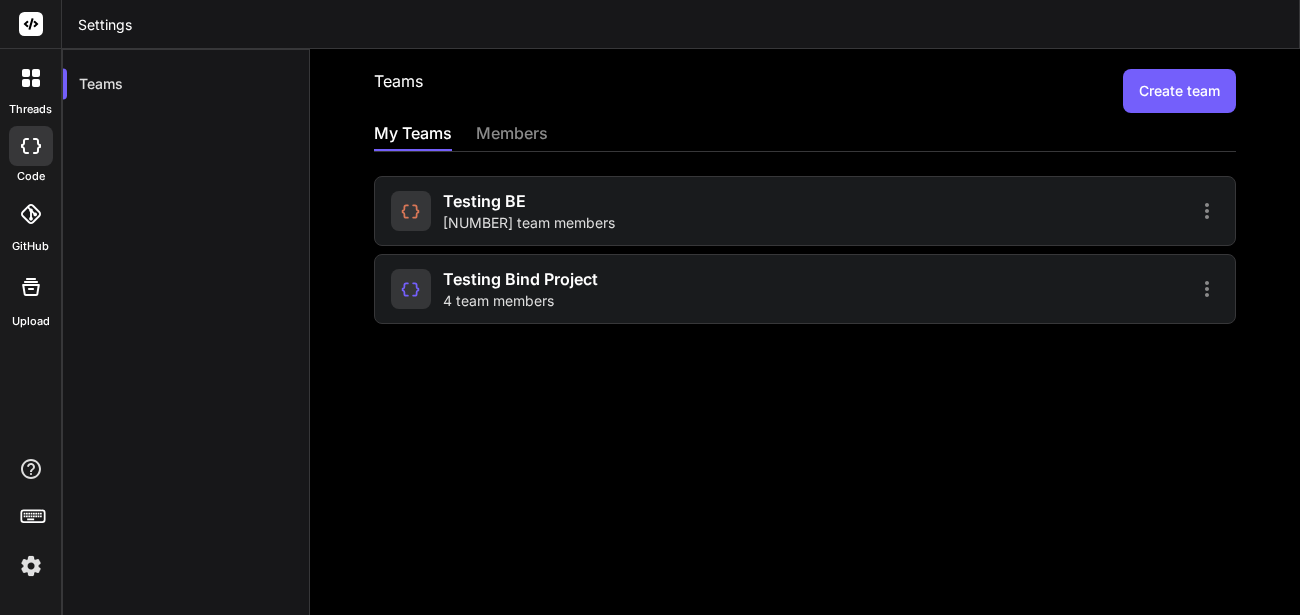 click on "Create team" at bounding box center [1179, 91] 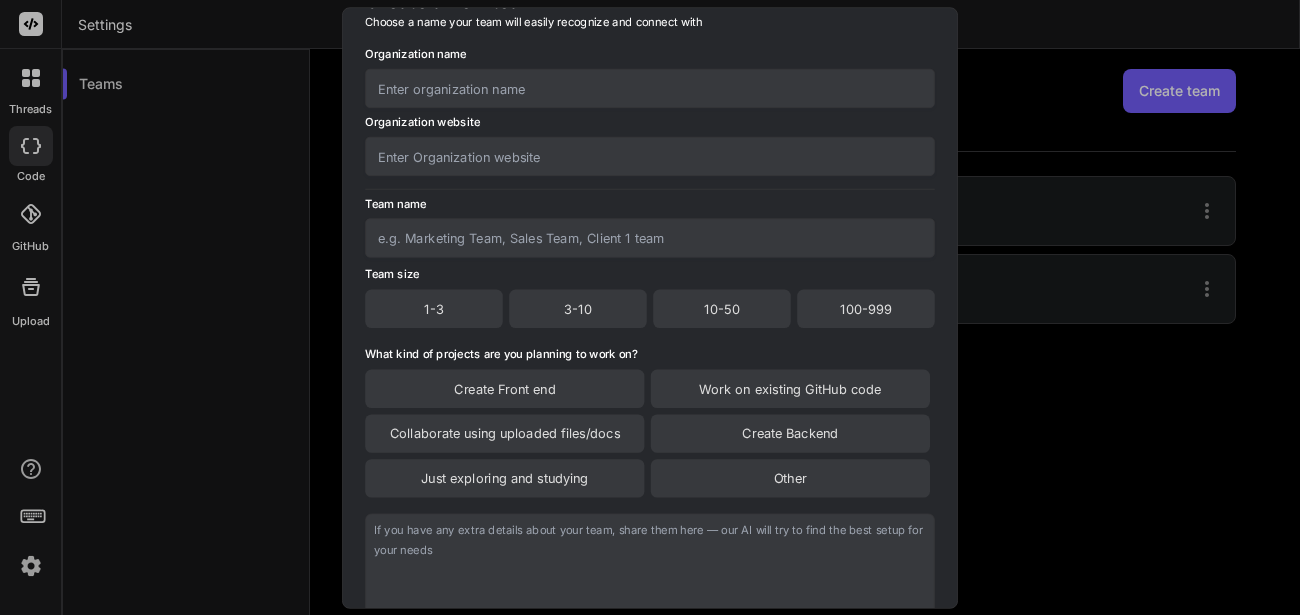 scroll, scrollTop: 0, scrollLeft: 0, axis: both 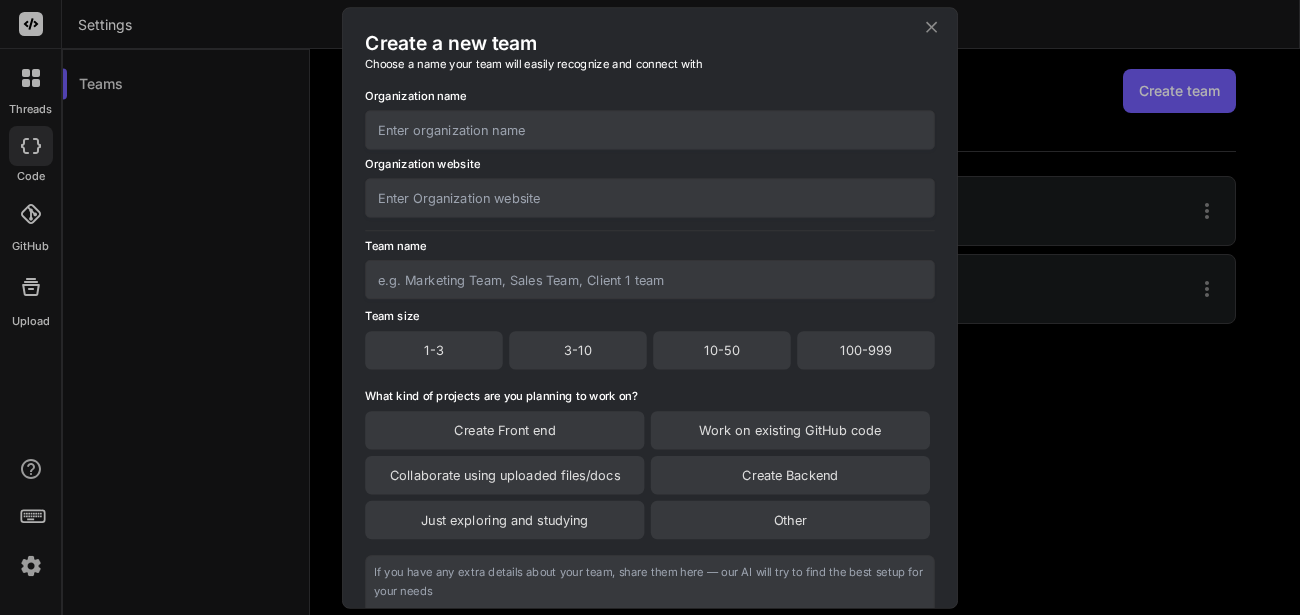 click 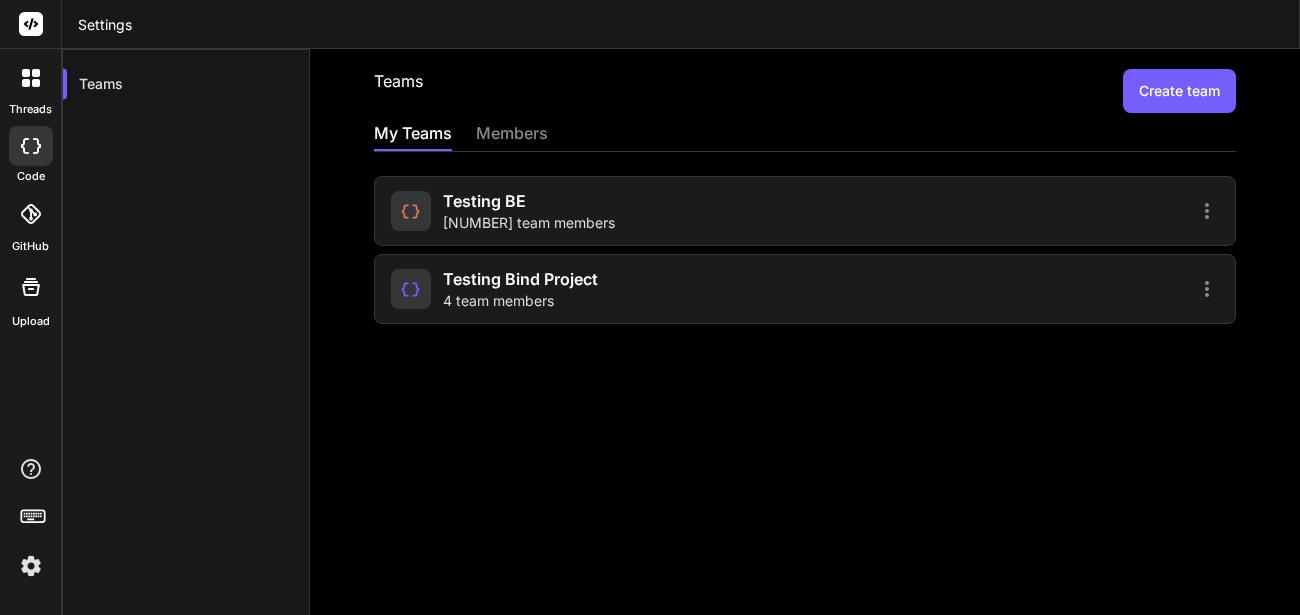 click at bounding box center [31, 566] 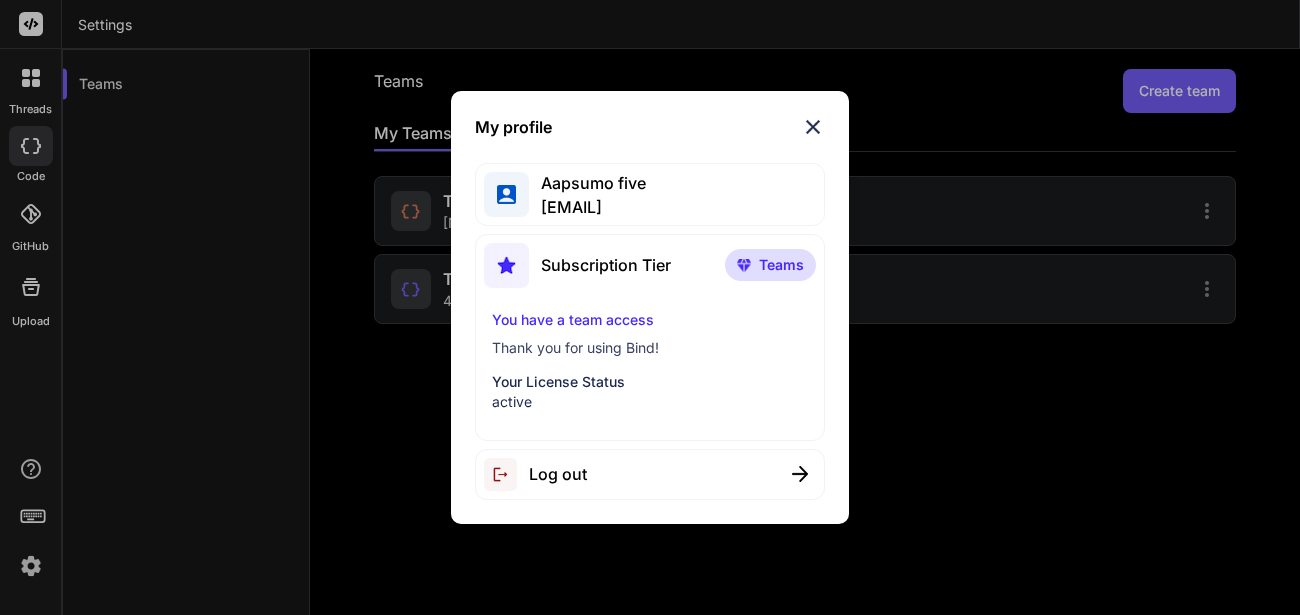 click at bounding box center [813, 127] 